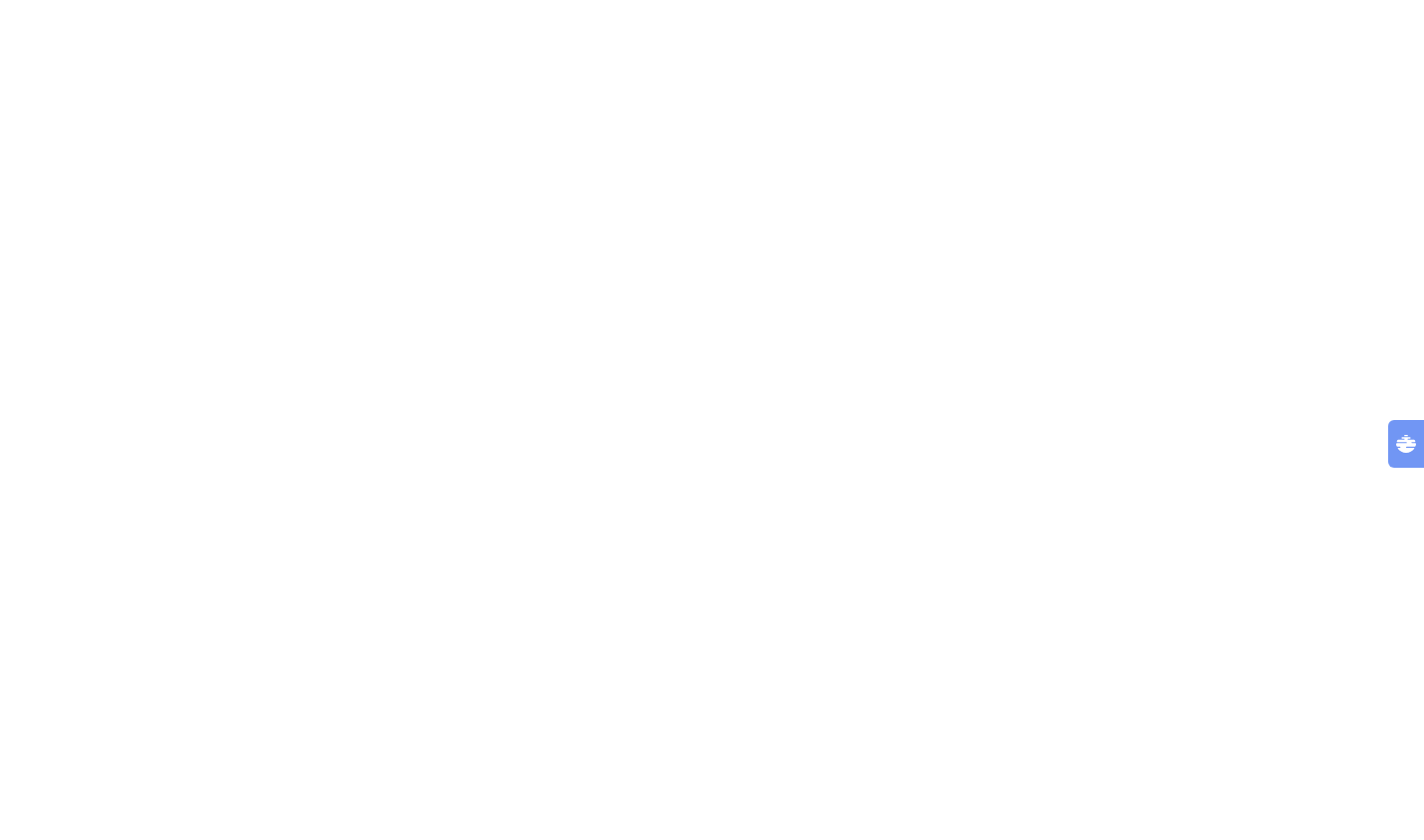 scroll, scrollTop: 0, scrollLeft: 0, axis: both 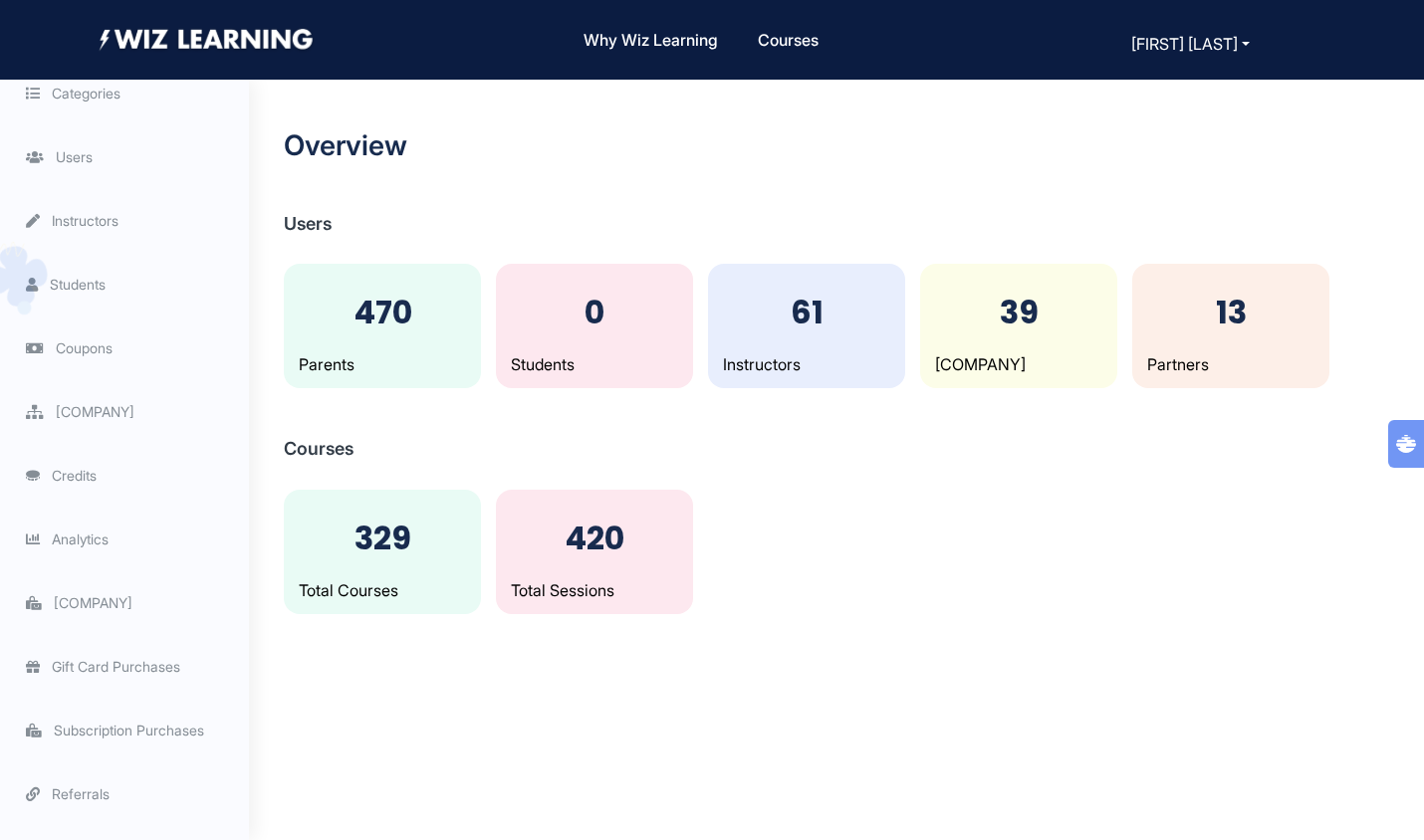 click on "Organizations" 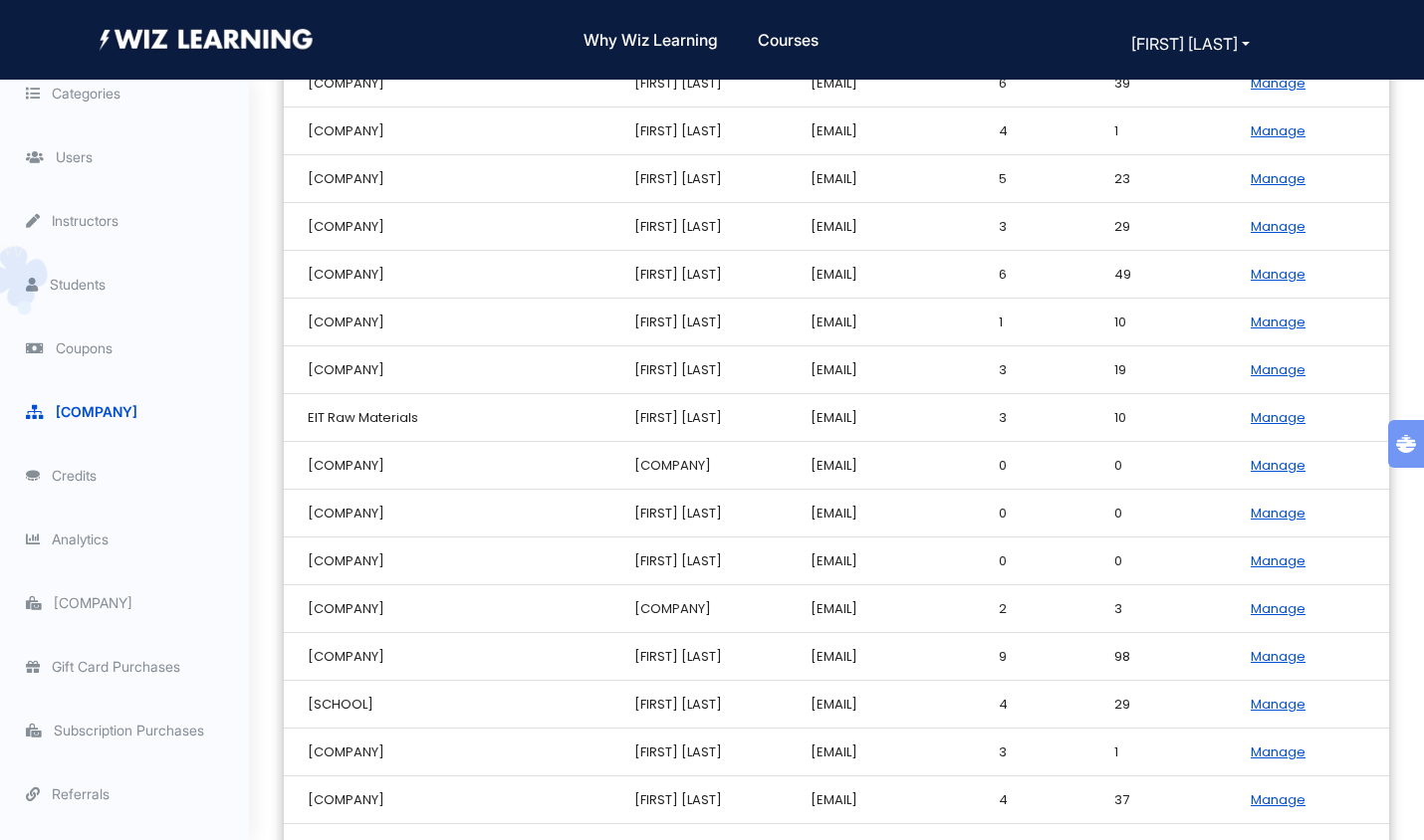 scroll, scrollTop: 404, scrollLeft: 0, axis: vertical 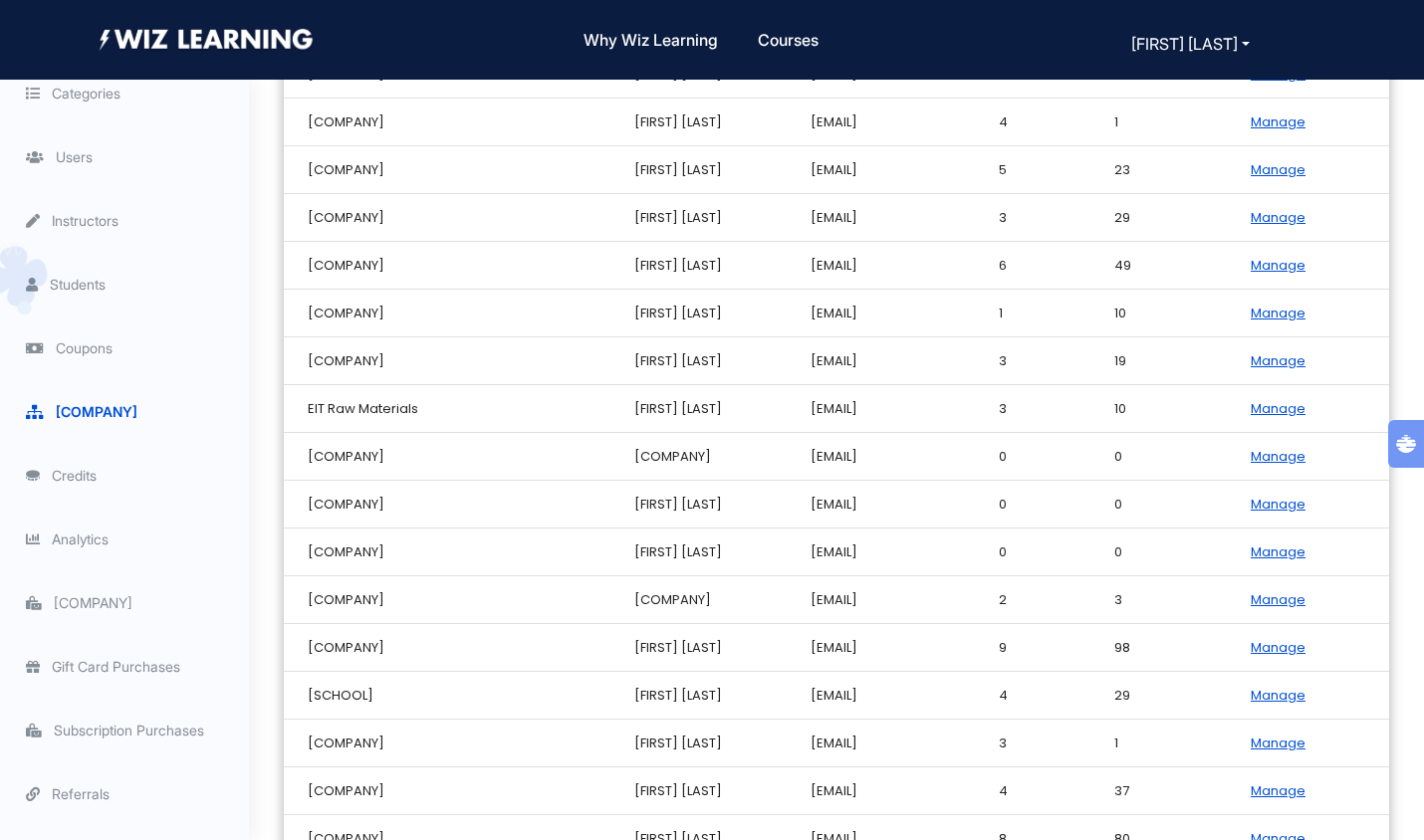 drag, startPoint x: 308, startPoint y: 219, endPoint x: 477, endPoint y: 363, distance: 222.02928 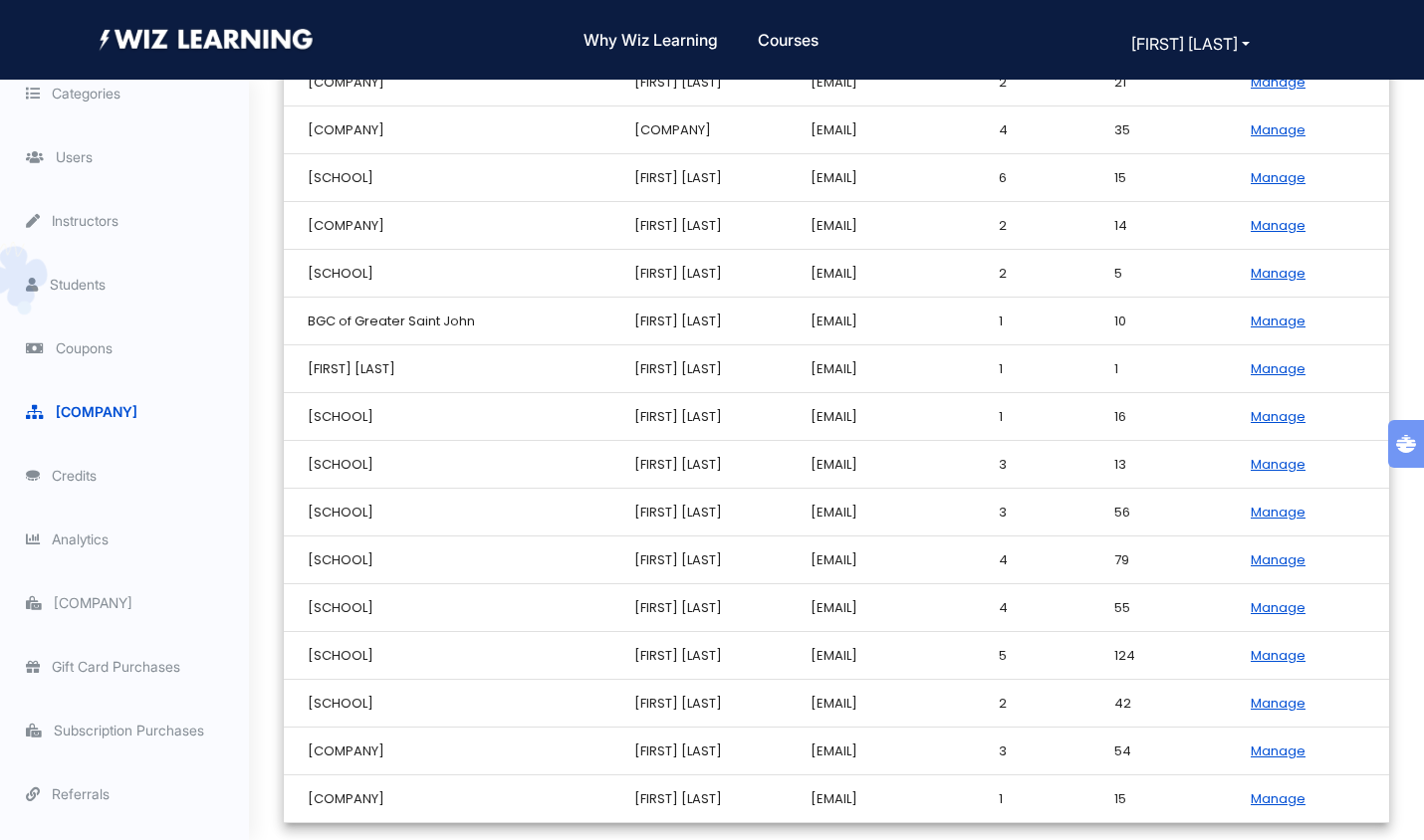scroll, scrollTop: 1404, scrollLeft: 0, axis: vertical 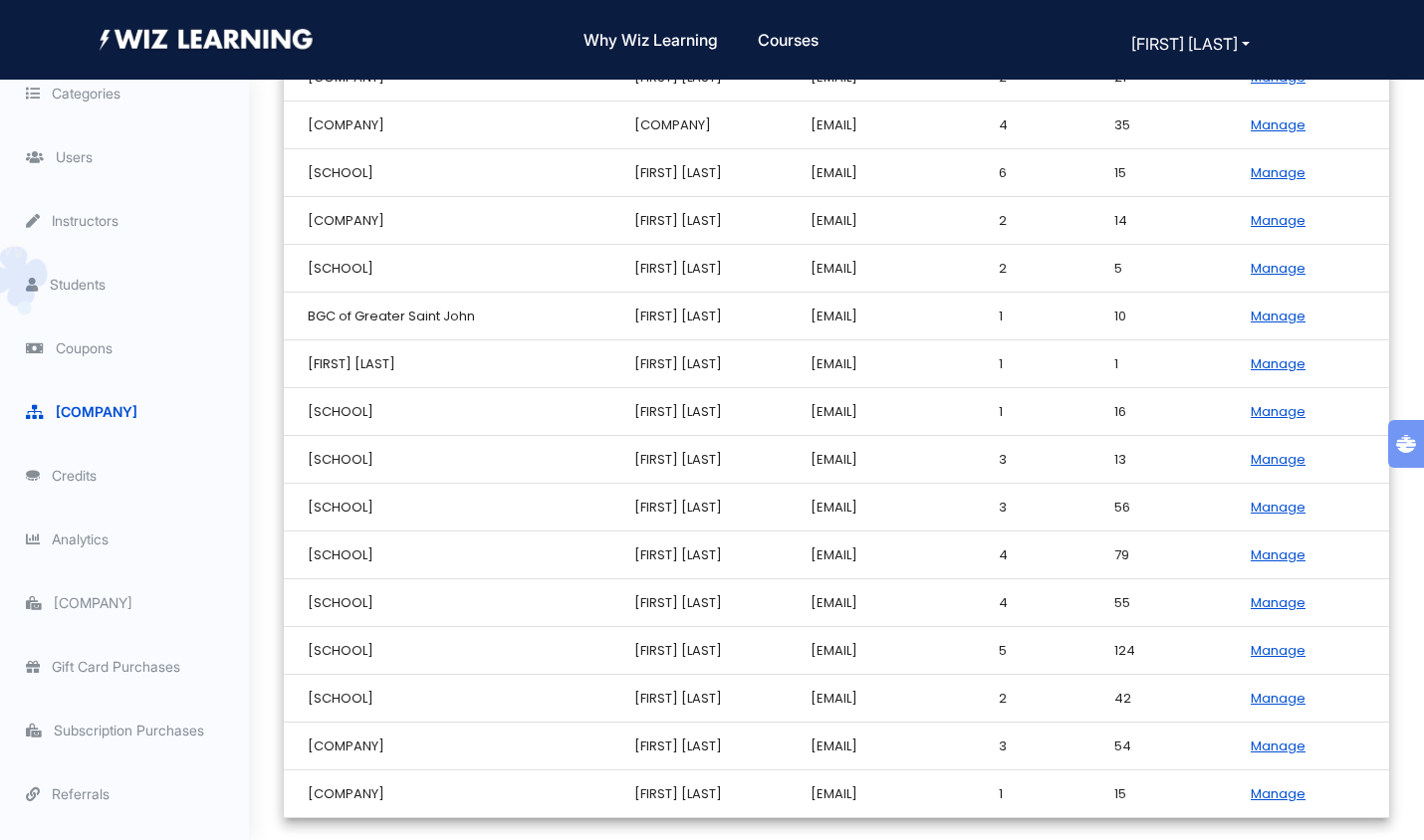 drag, startPoint x: 309, startPoint y: 406, endPoint x: 626, endPoint y: 748, distance: 466.31856 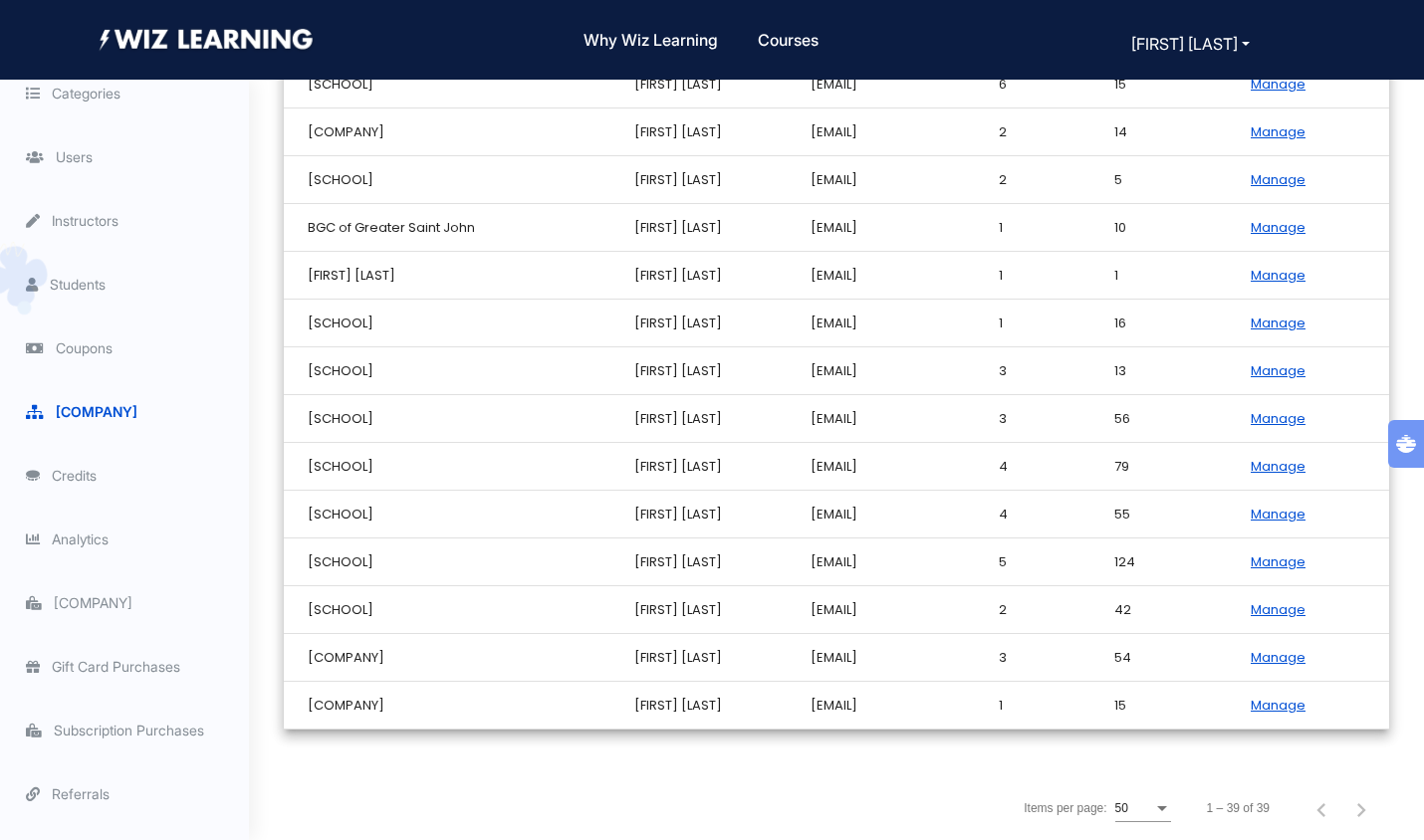 copy on "Francis Patton School   Don Burgess   dtburgess@moed.bm   1   16  Manage  Purvis School   Steven Doying   sradoyling@moed.bm   3   13  Manage  Sandy's Secondary Middle School   Angela Symonds   asymonds@moed.bm   3   56  Manage  Whitney Institute Middle School   Sara Westhead   swesthead2@moed.bm   4   79  Manage  Dellwood Middle School   Maya Davis   mmdavis@moed.bm   4   55  Manage  The Berkeley Institute | Bermuda | Teacher   Keisha Allen-Smith   kallensmith@berkeley.bm   5   124  Manage  Cedarbridge Academy | Bermuda | Teachers   Kenneth Caesar   kbcaesar@cedarbridge.doe.bm   2   42  Manage  Jeune Mopao International" 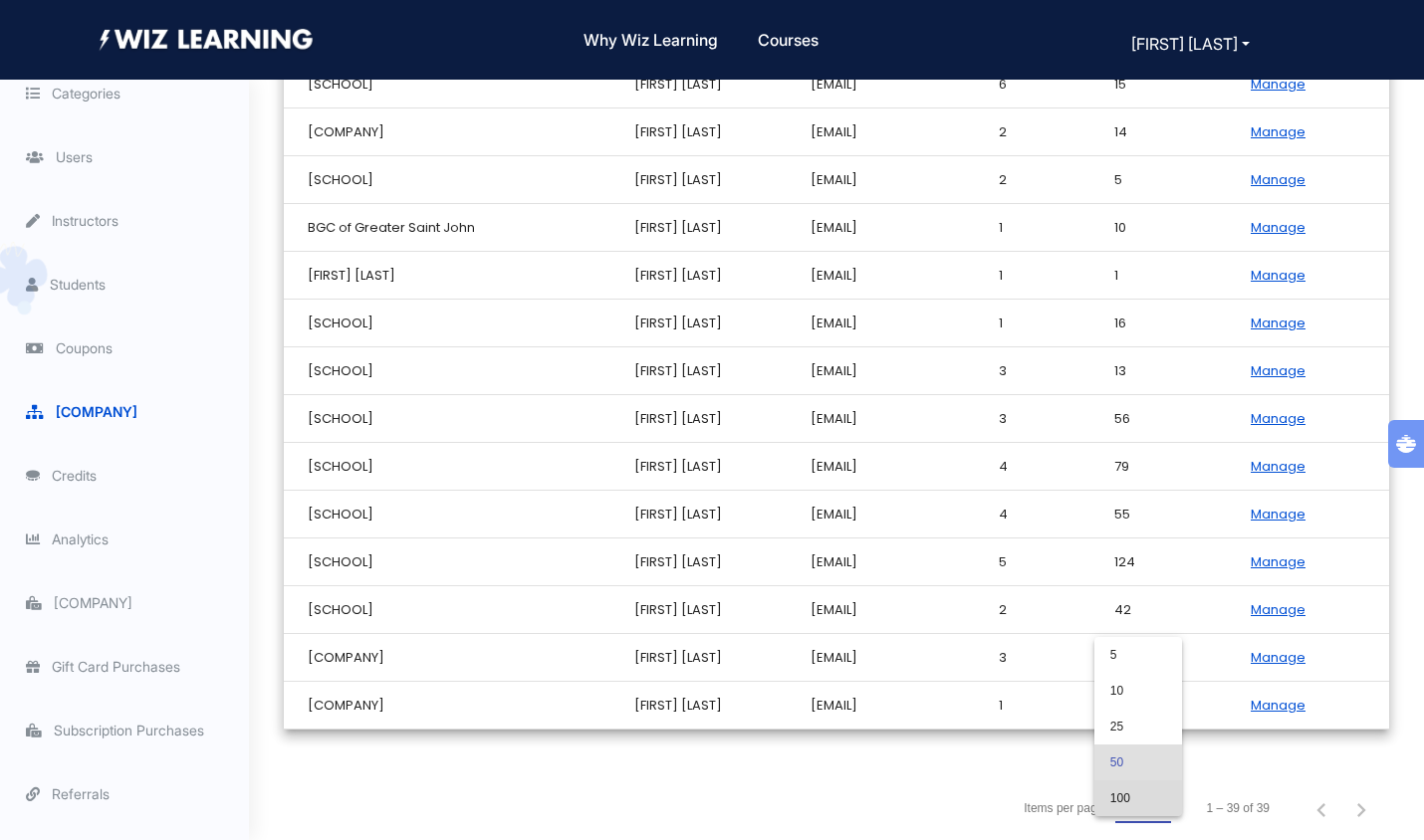 click on "[NUMBER]" at bounding box center (1138, 798) 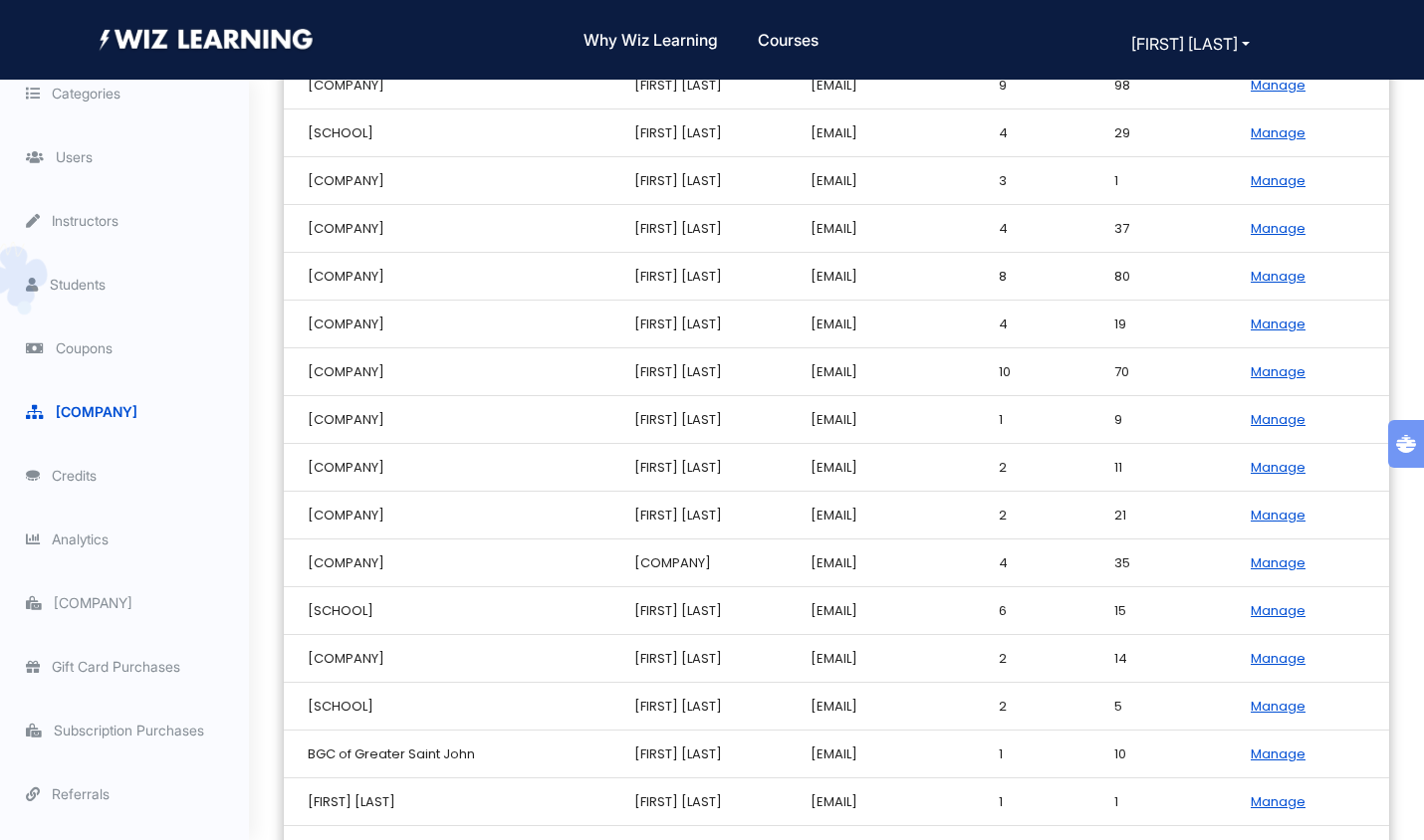 scroll, scrollTop: 964, scrollLeft: 0, axis: vertical 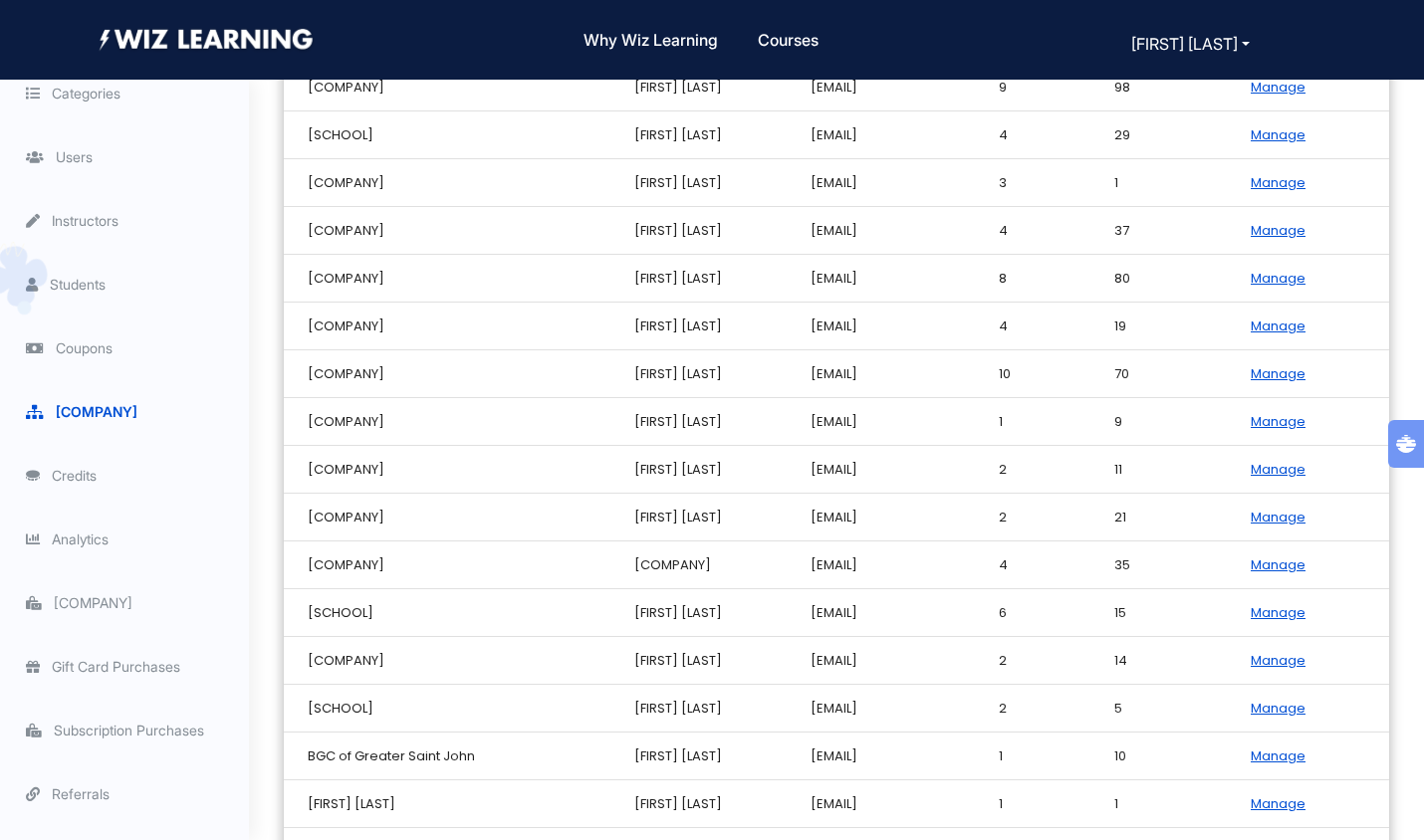 drag, startPoint x: 727, startPoint y: 279, endPoint x: 532, endPoint y: 282, distance: 195.02308 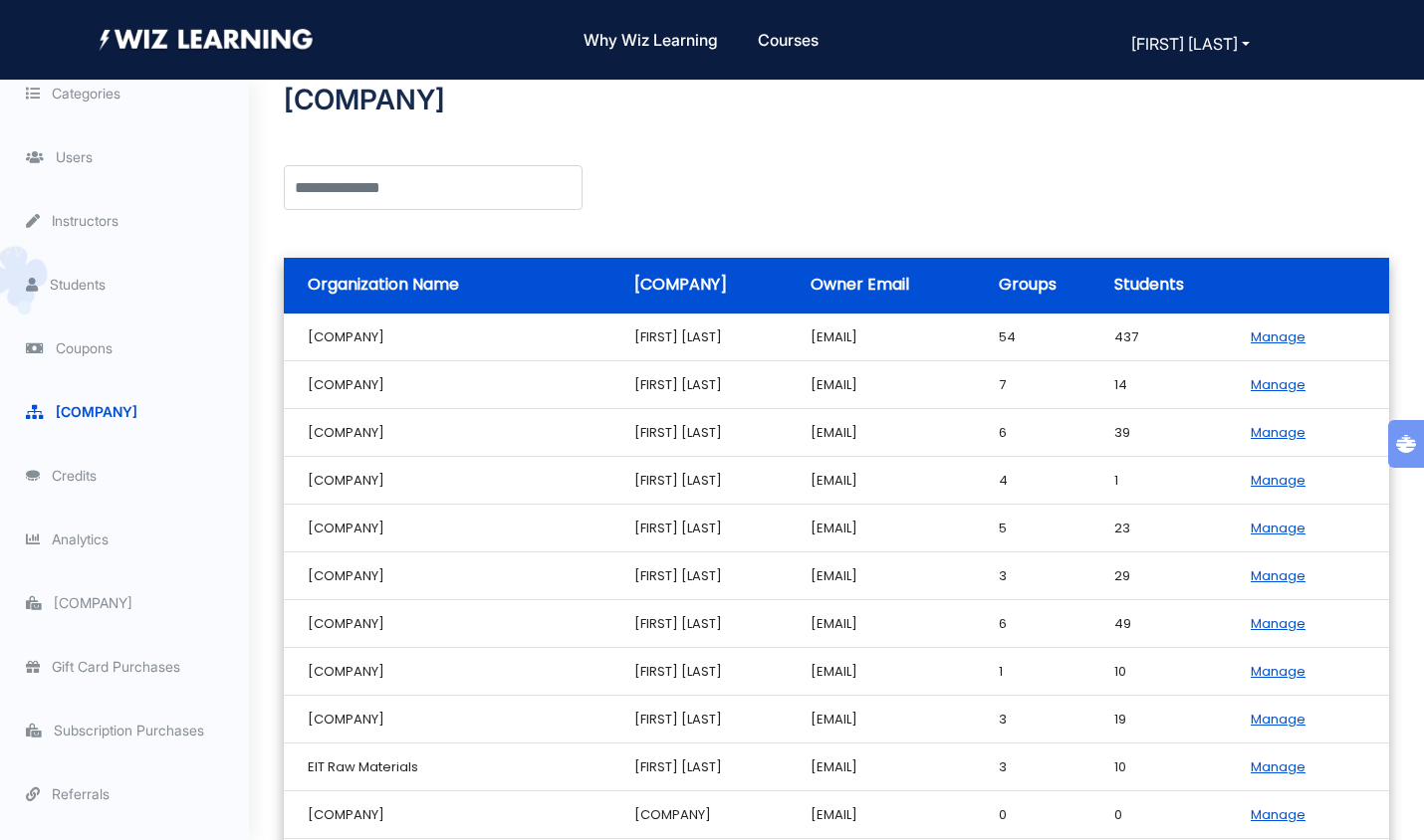 scroll, scrollTop: 49, scrollLeft: 0, axis: vertical 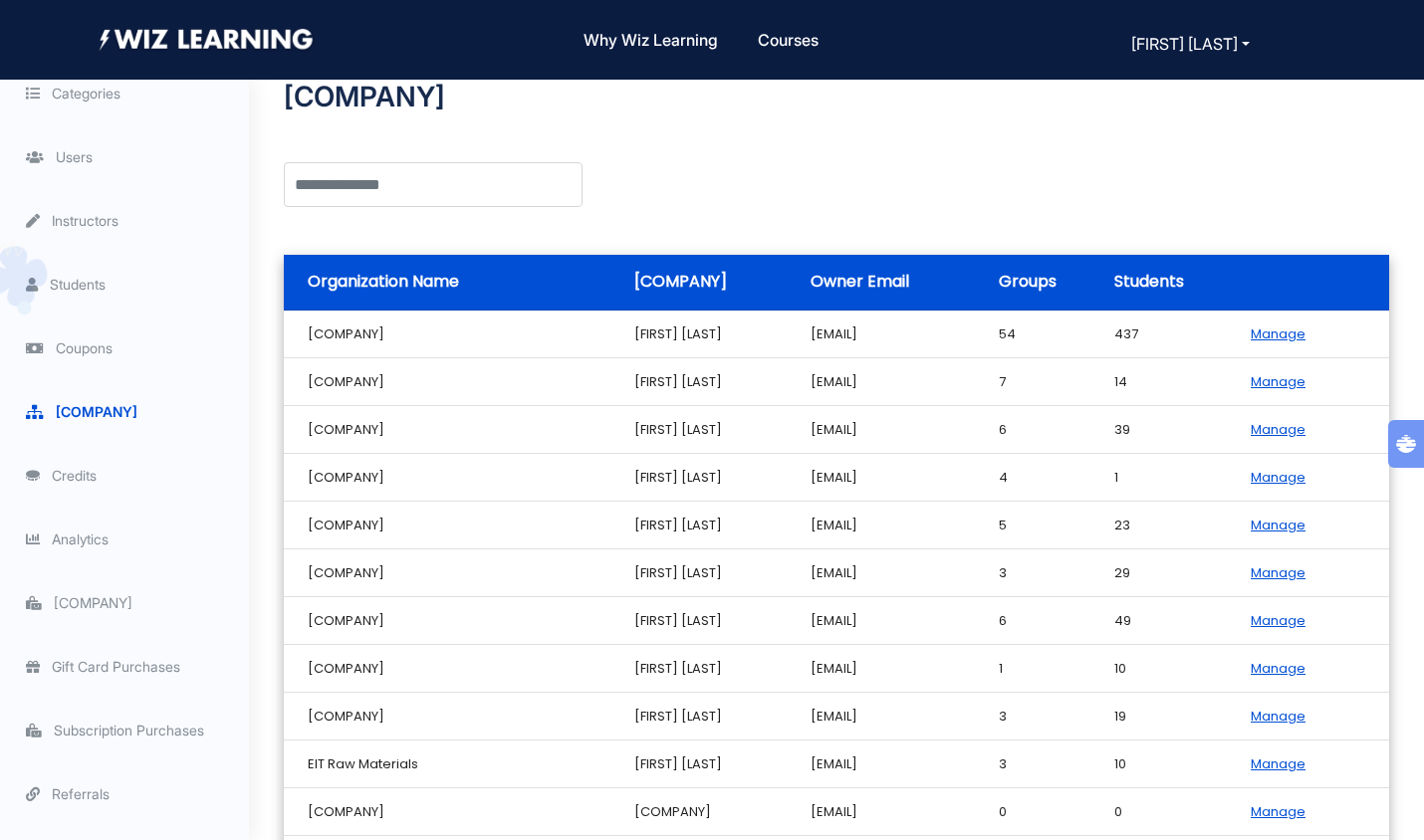 click on "[FIRST] [LAST]" at bounding box center [1190, 44] 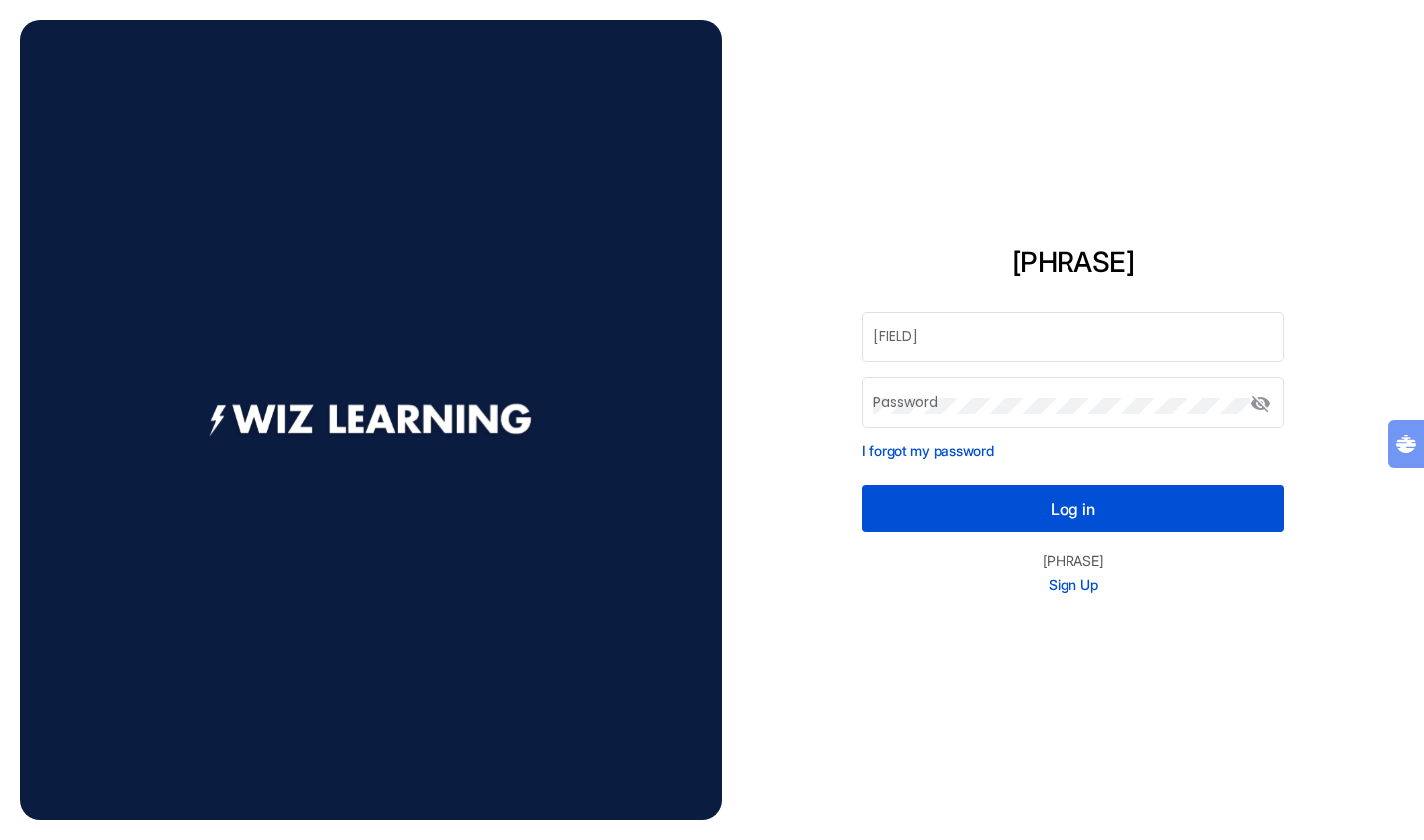 scroll, scrollTop: 0, scrollLeft: 0, axis: both 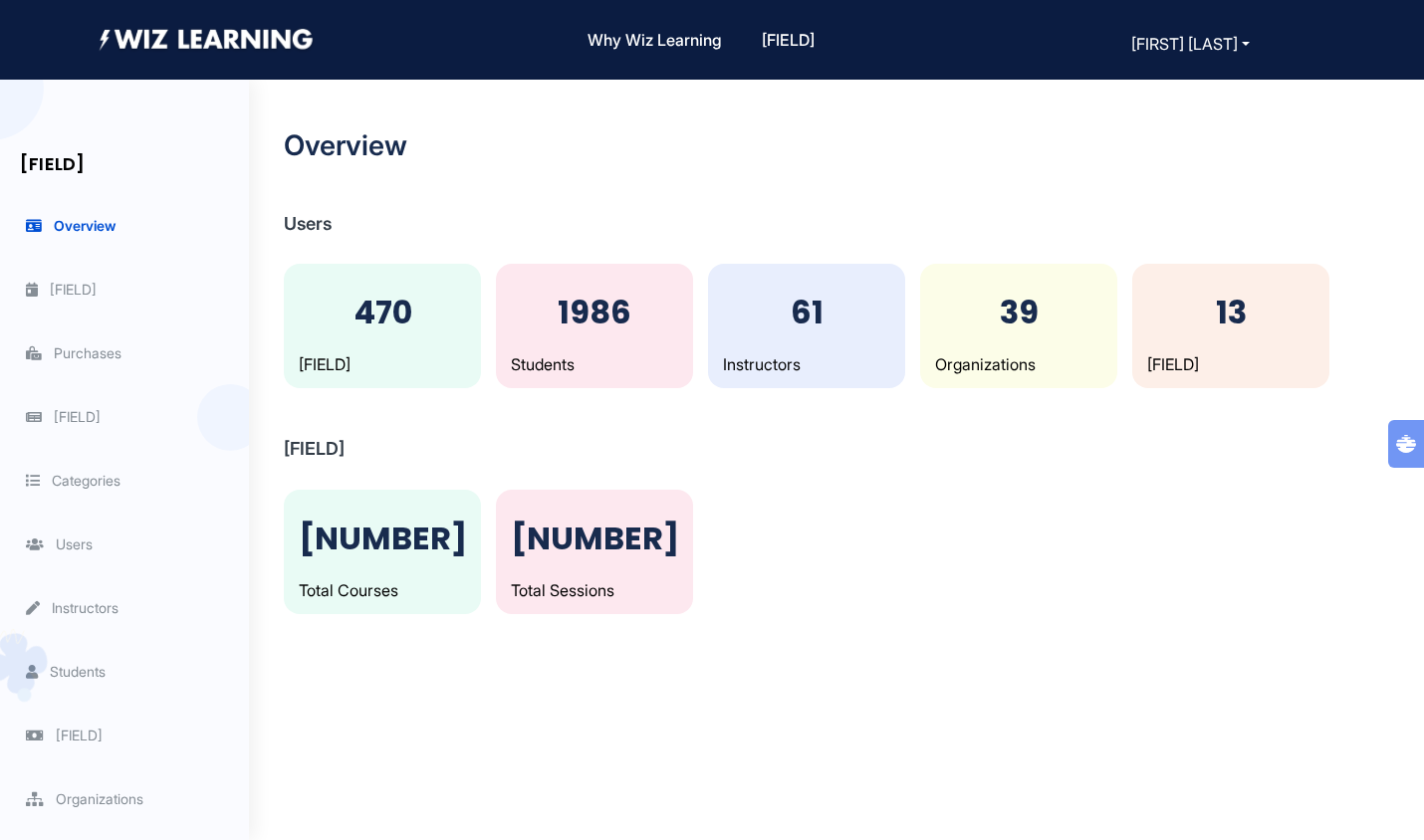 click on "Users" 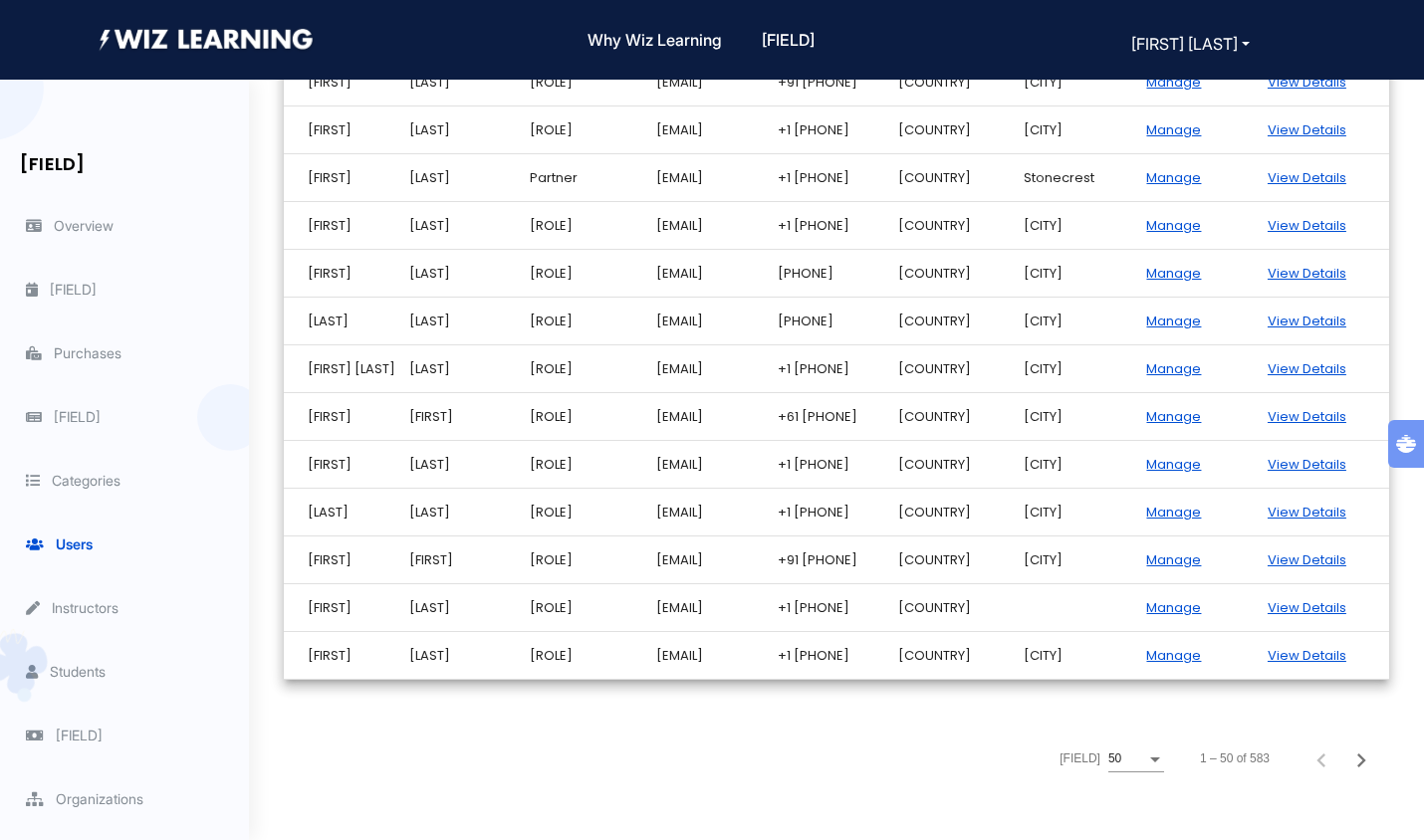scroll, scrollTop: 2389, scrollLeft: 0, axis: vertical 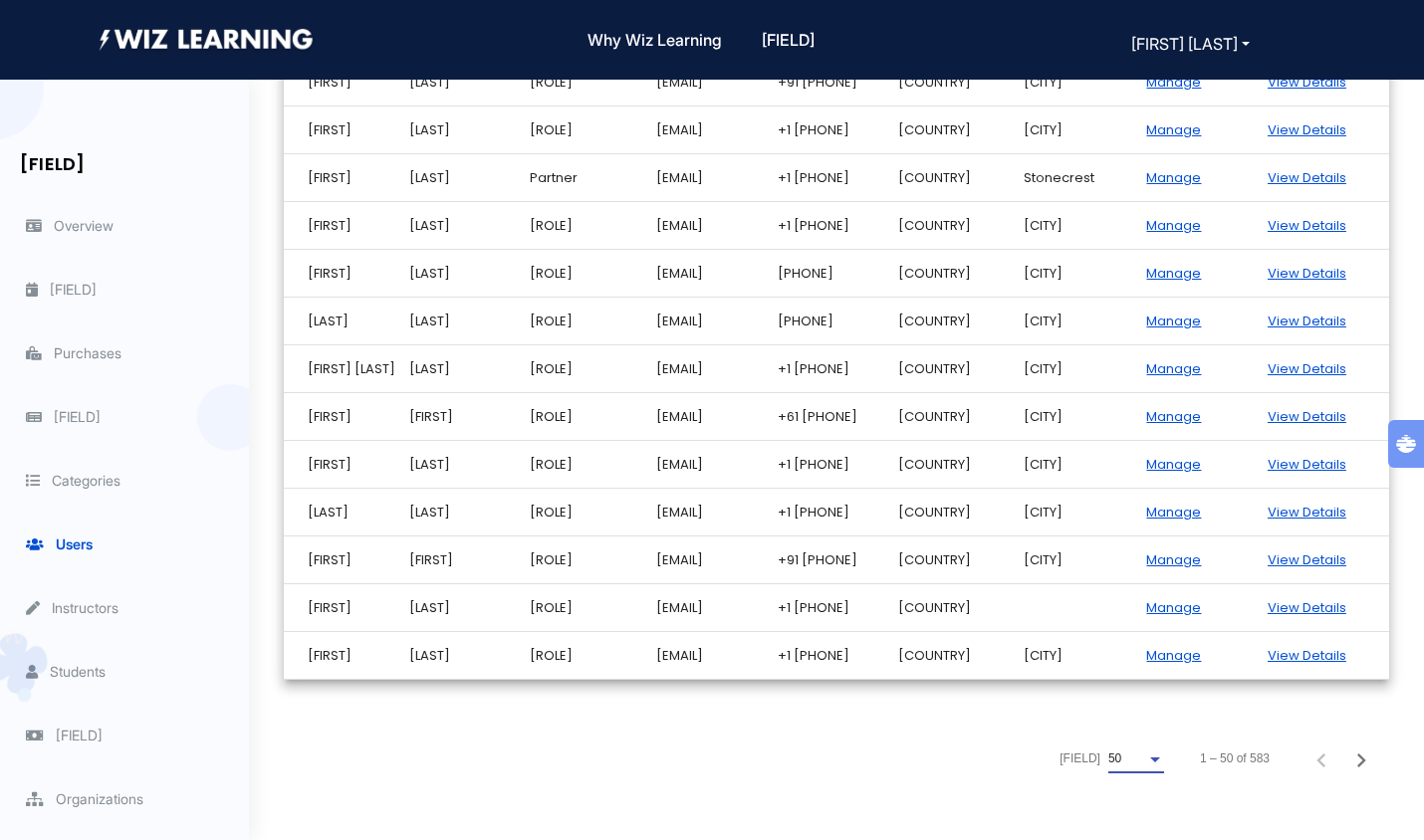 click at bounding box center (1155, 759) 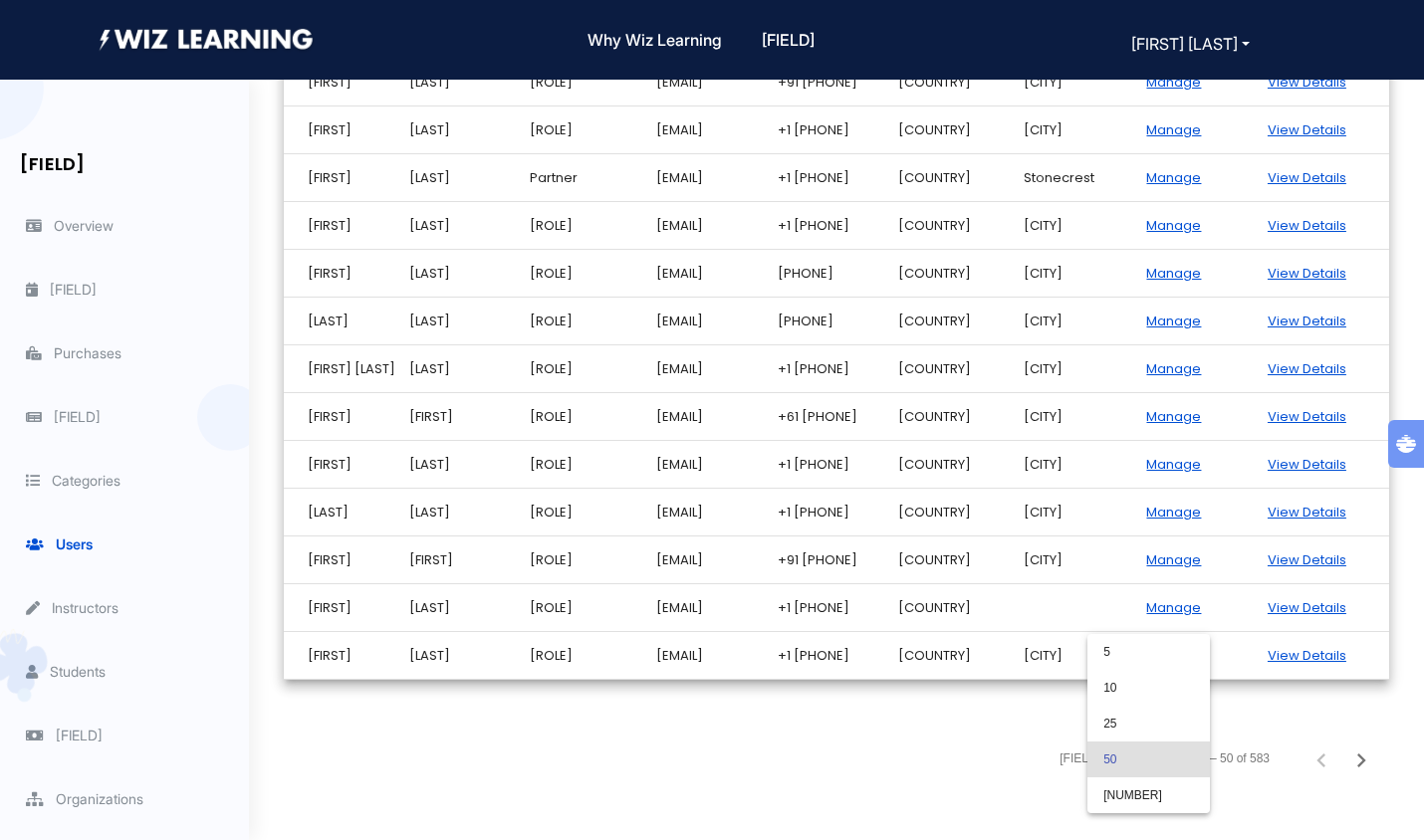 click at bounding box center [712, 420] 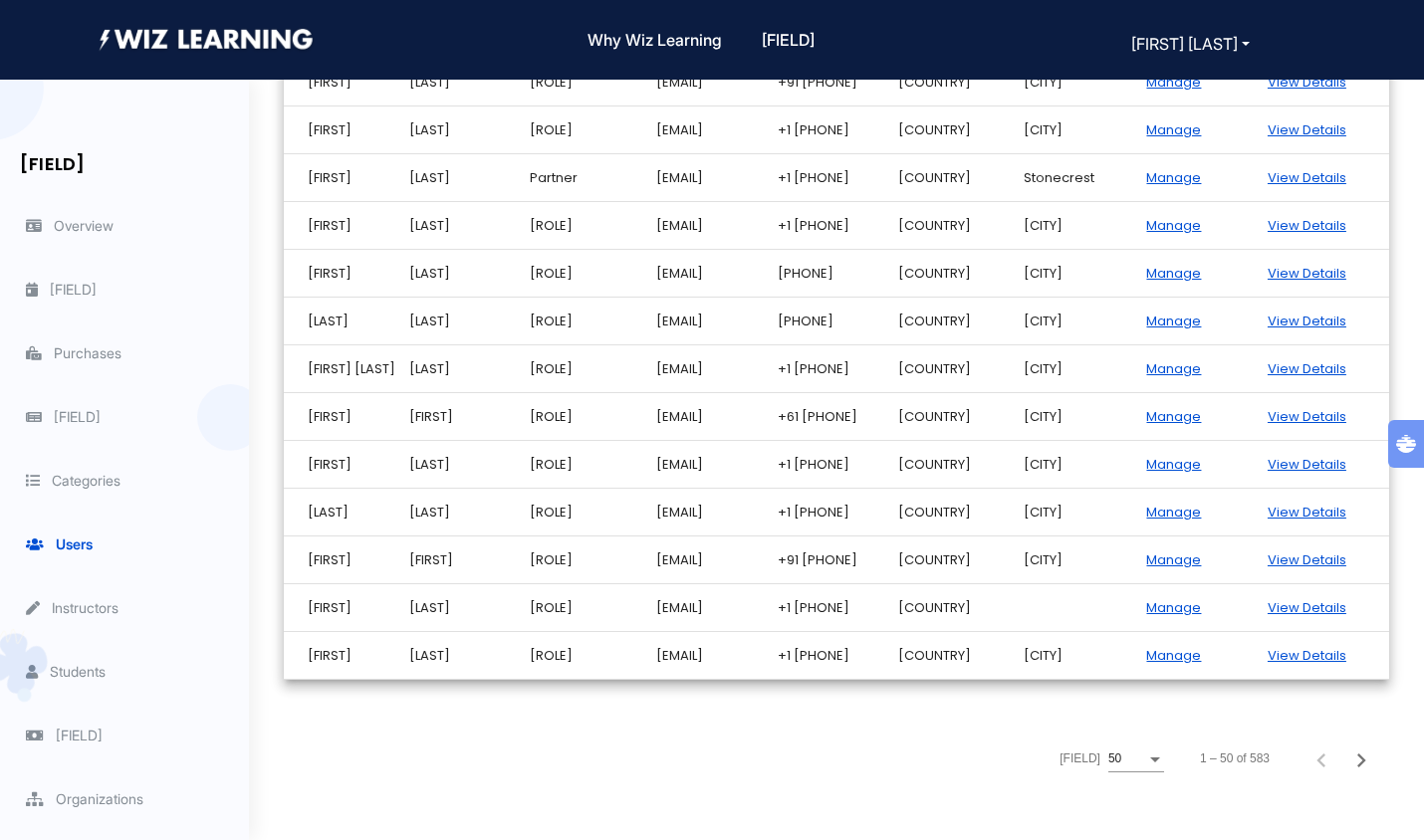 click on "Organizations" 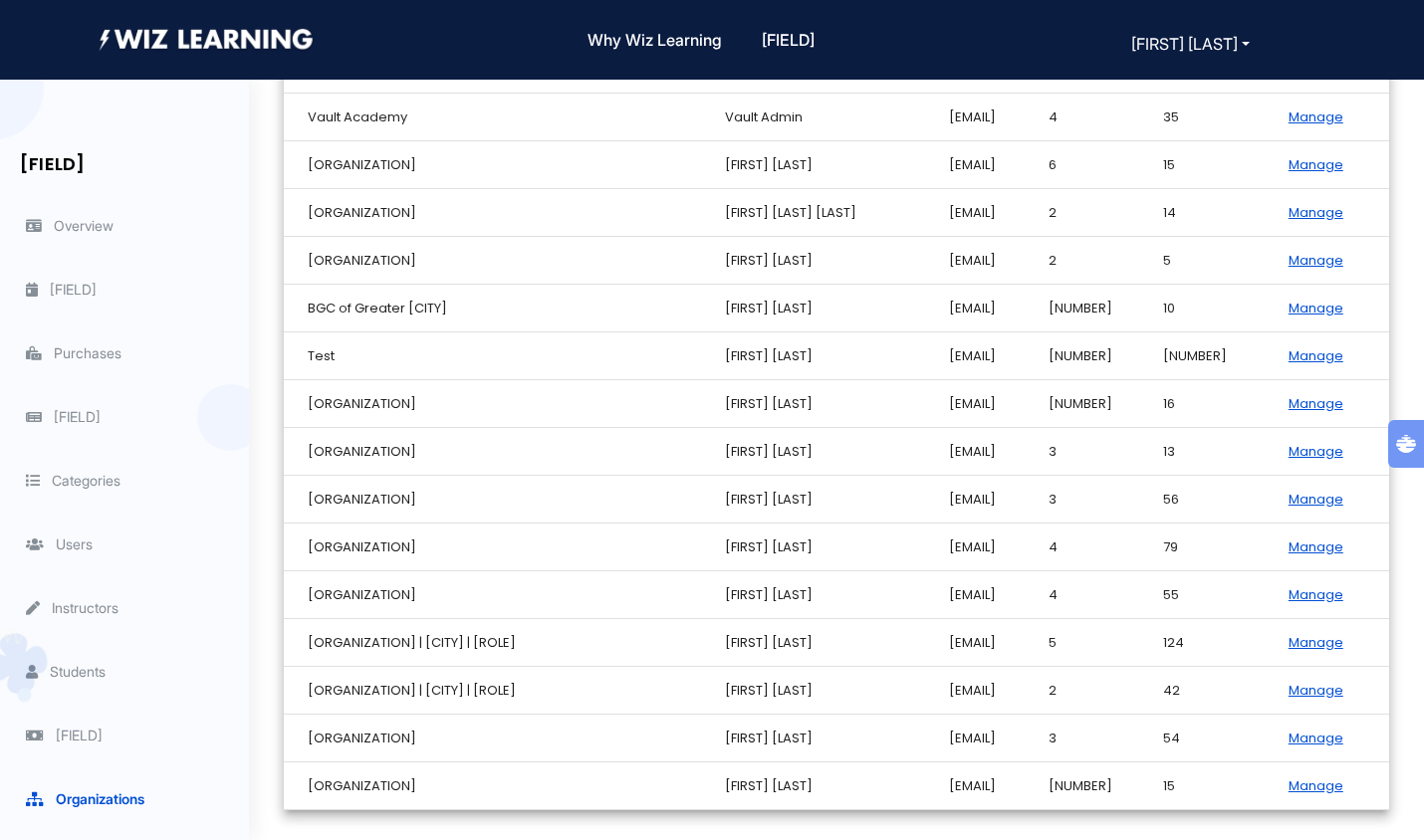scroll, scrollTop: 1493, scrollLeft: 0, axis: vertical 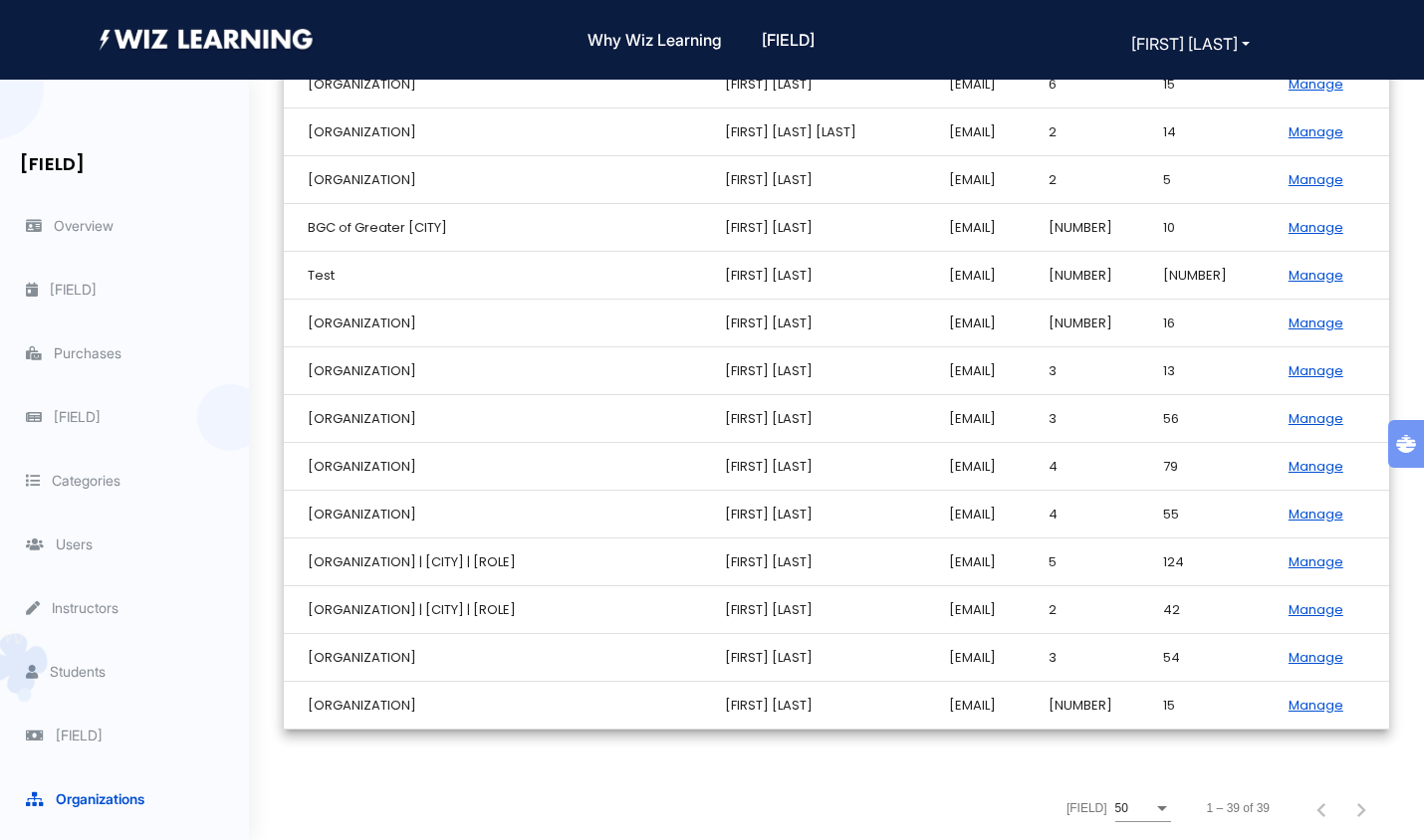 click on "50" 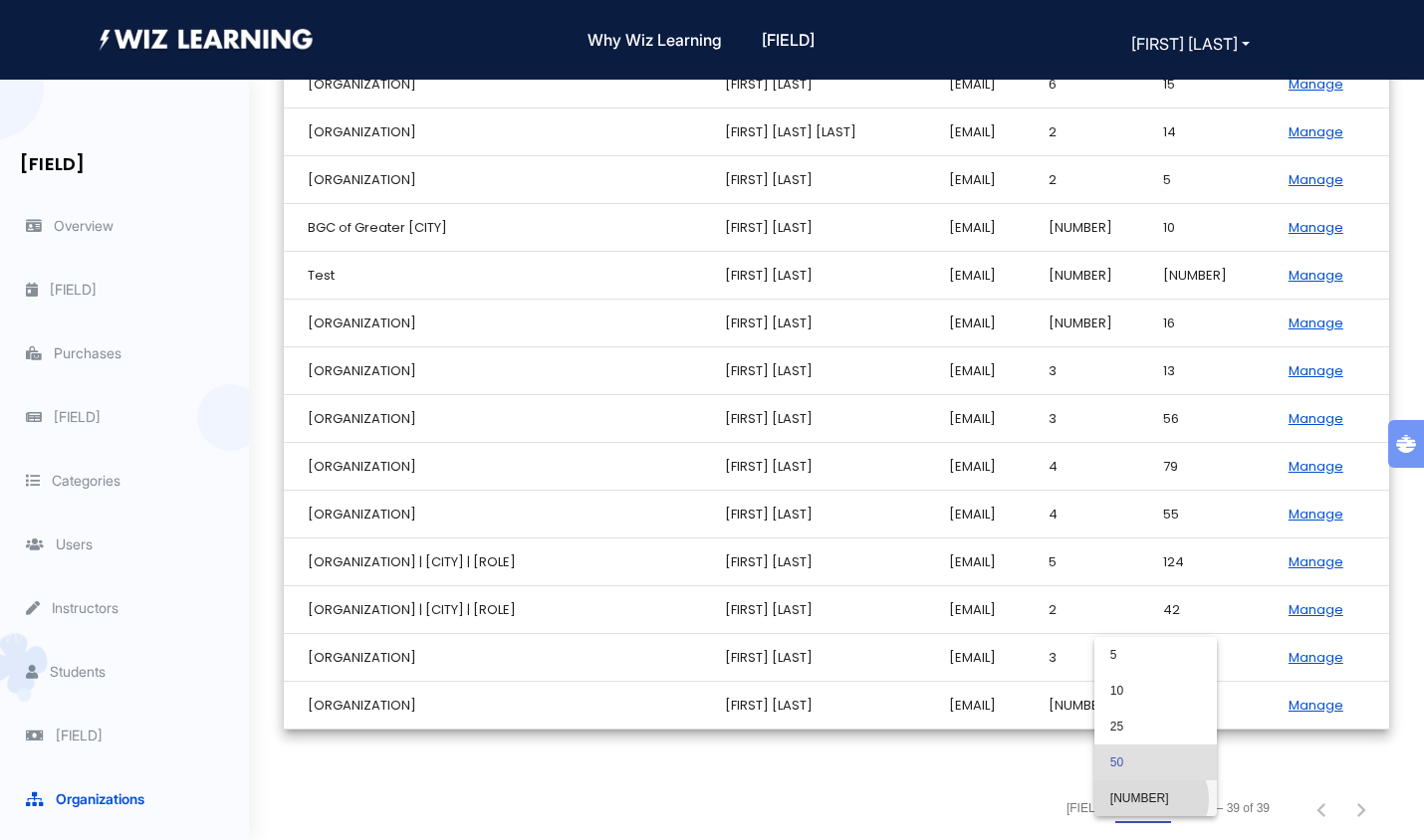 click on "[NUMBER]" at bounding box center (1155, 798) 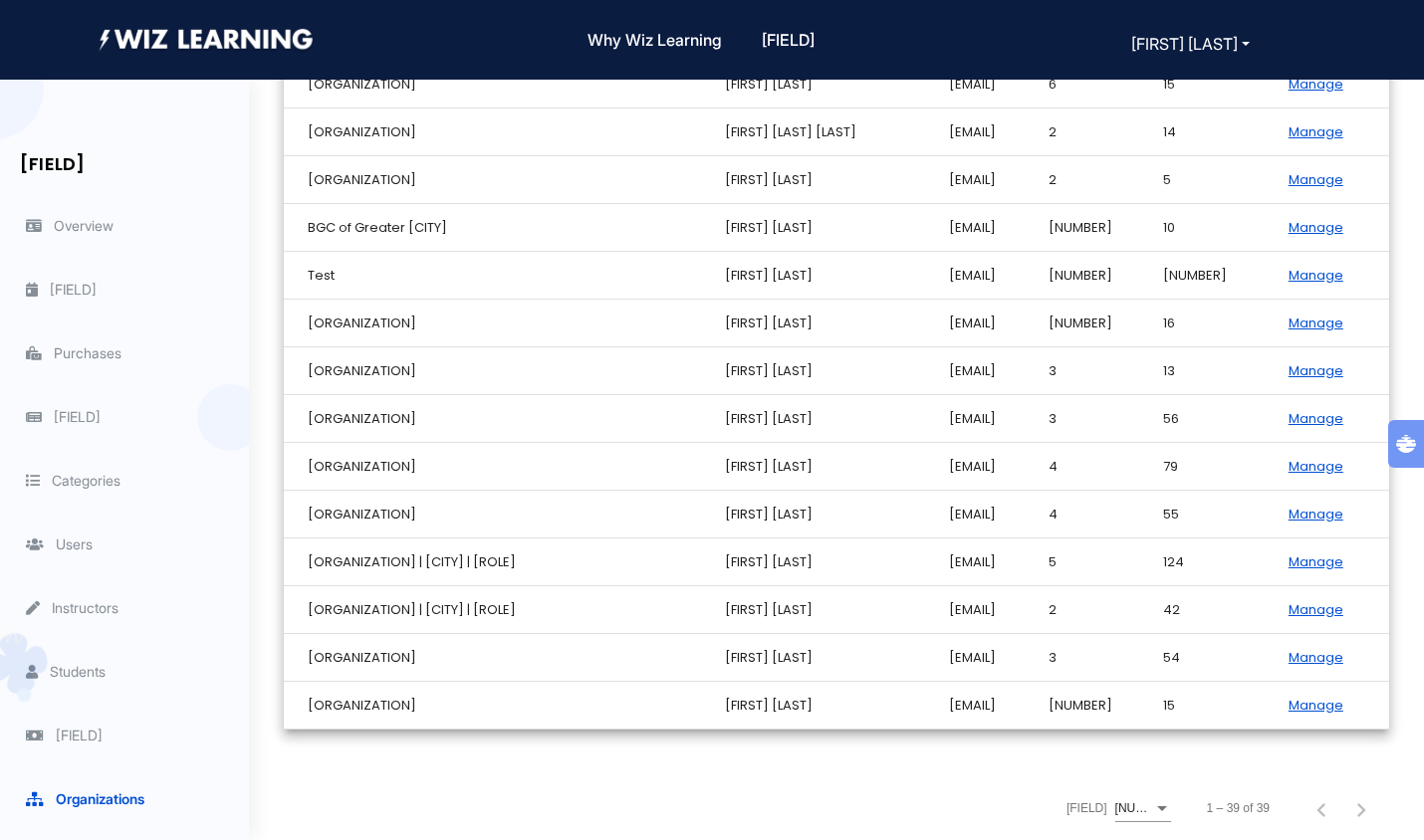 click on "42" 